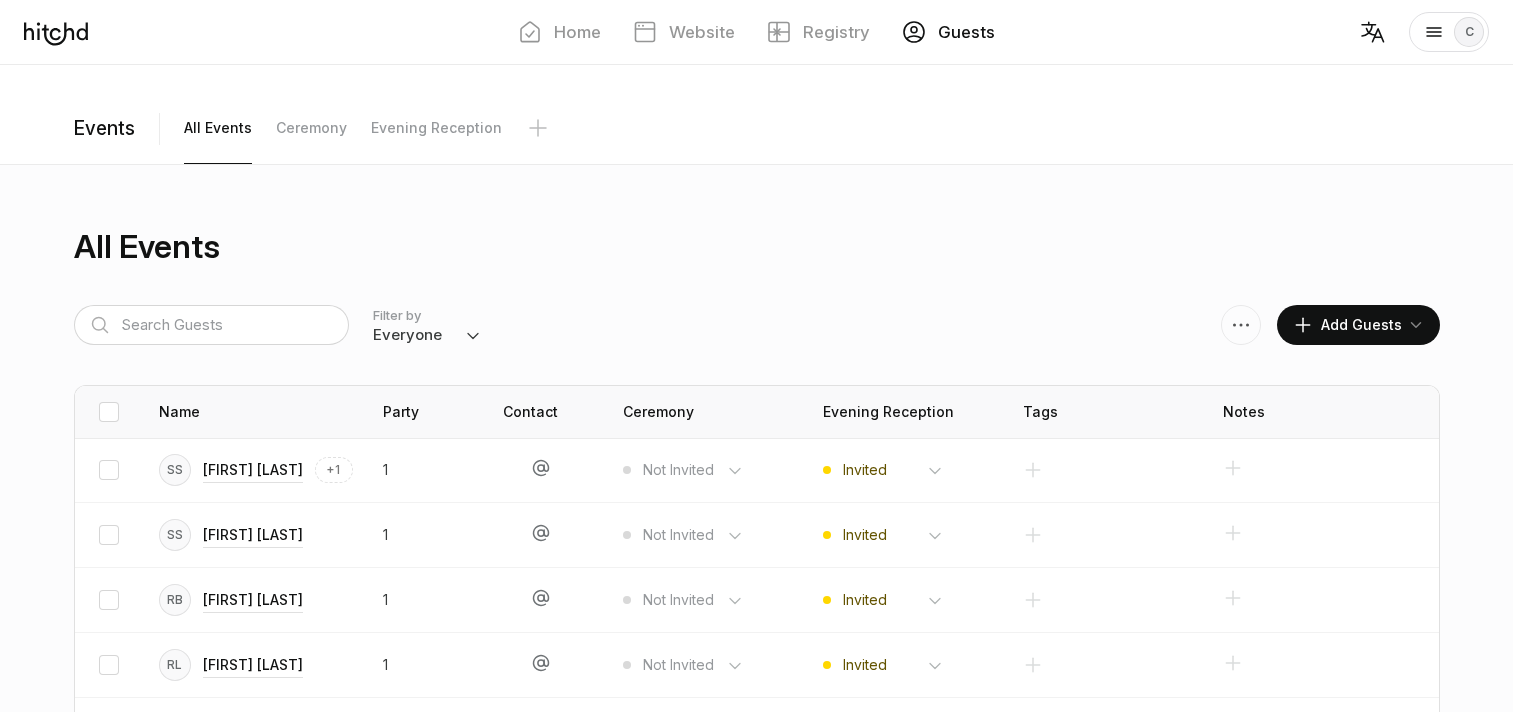 scroll, scrollTop: 500, scrollLeft: 0, axis: vertical 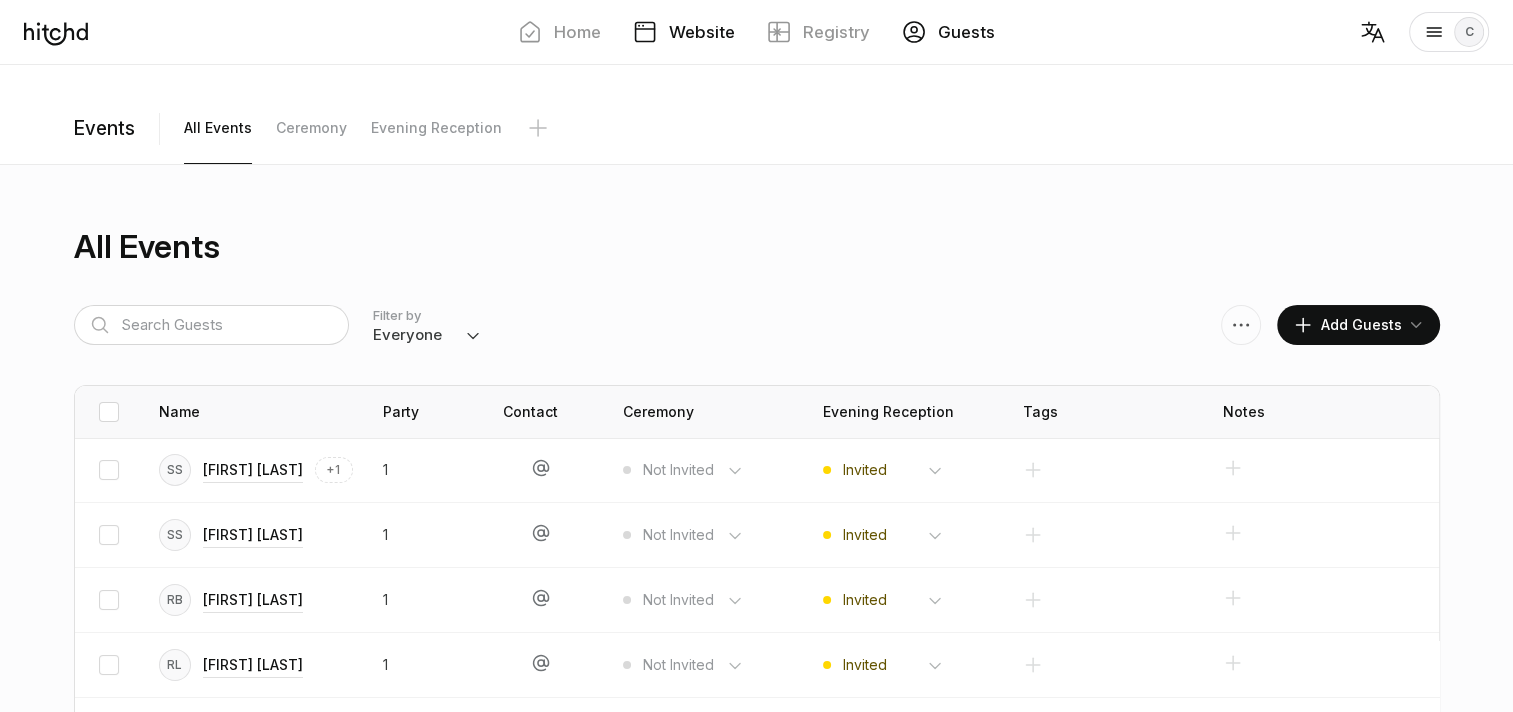 click on "Website" at bounding box center (702, 32) 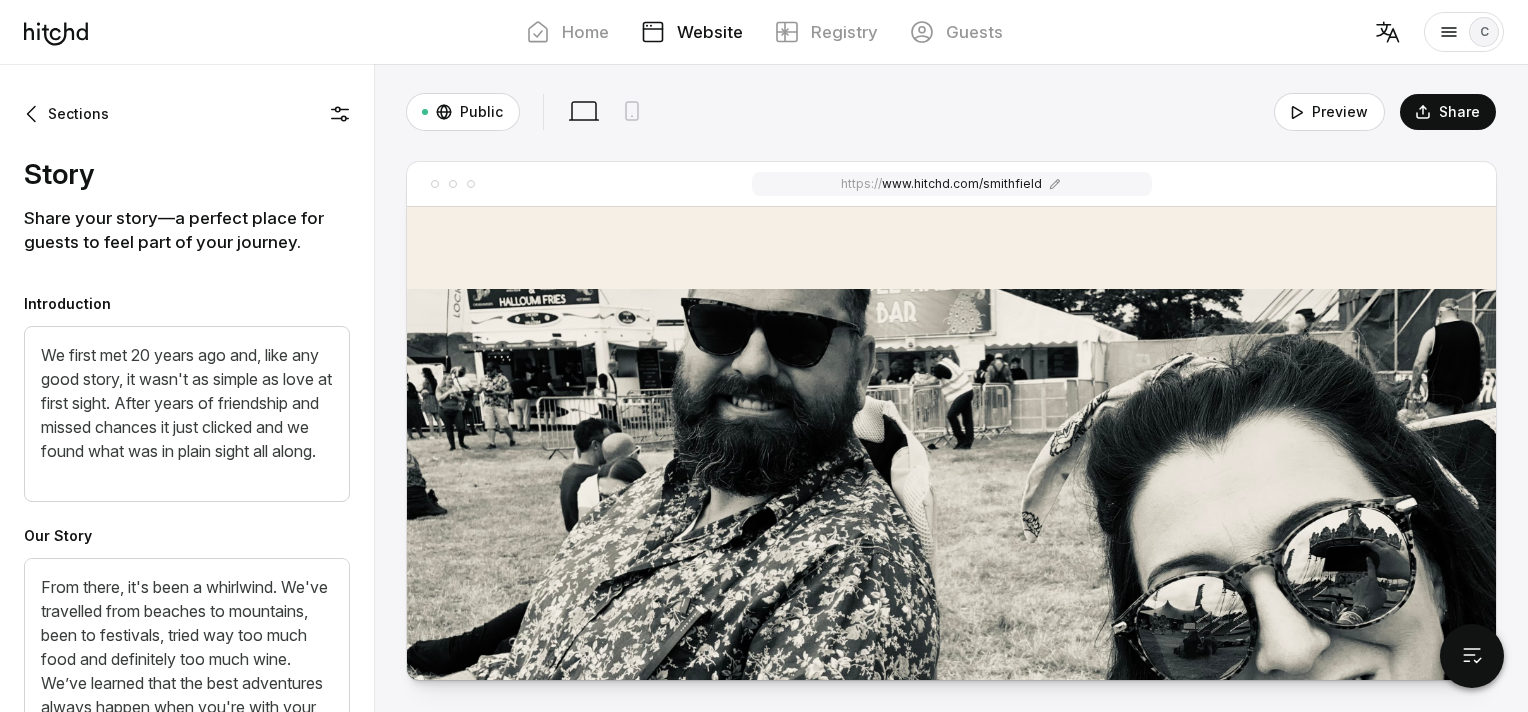 scroll, scrollTop: 400, scrollLeft: 0, axis: vertical 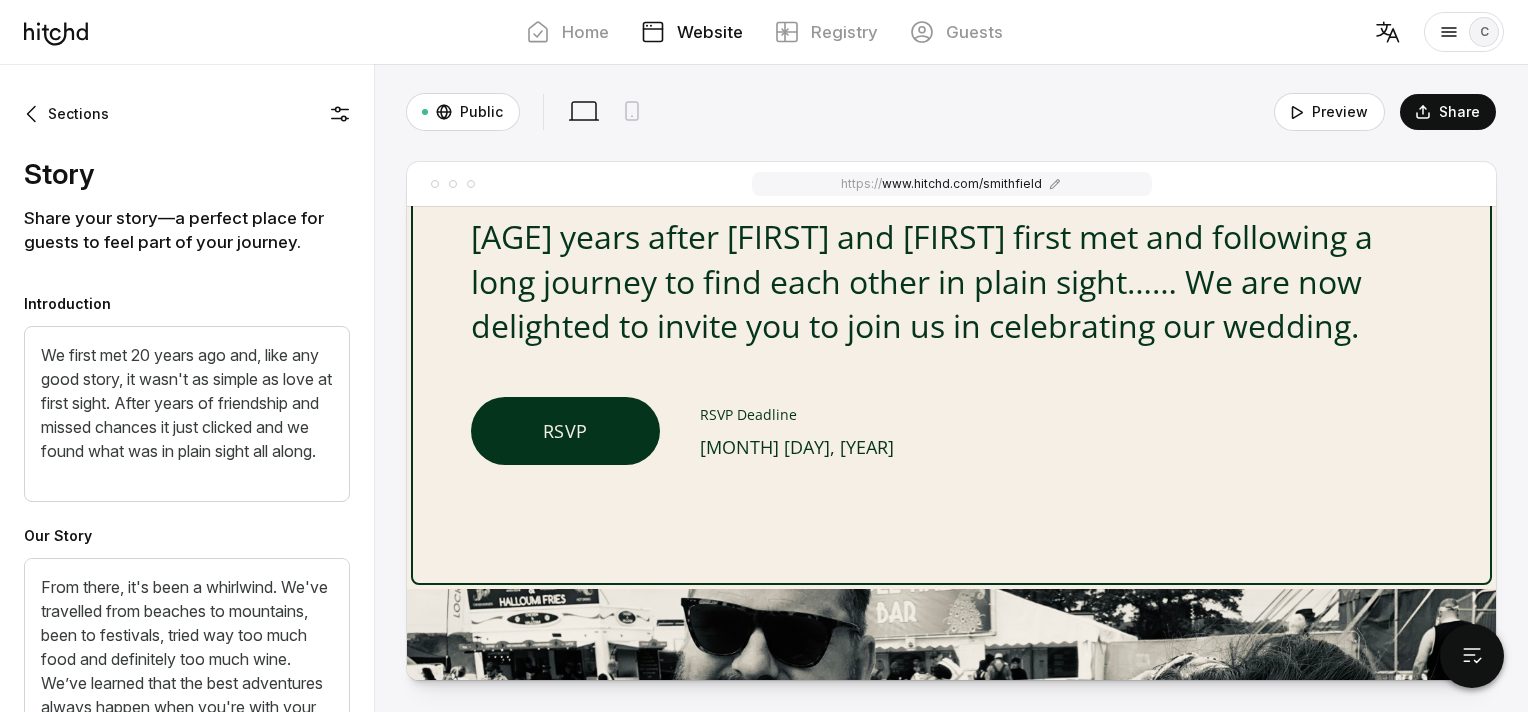 click on "[MONTH] [DAY], [YEAR]" at bounding box center (797, 447) 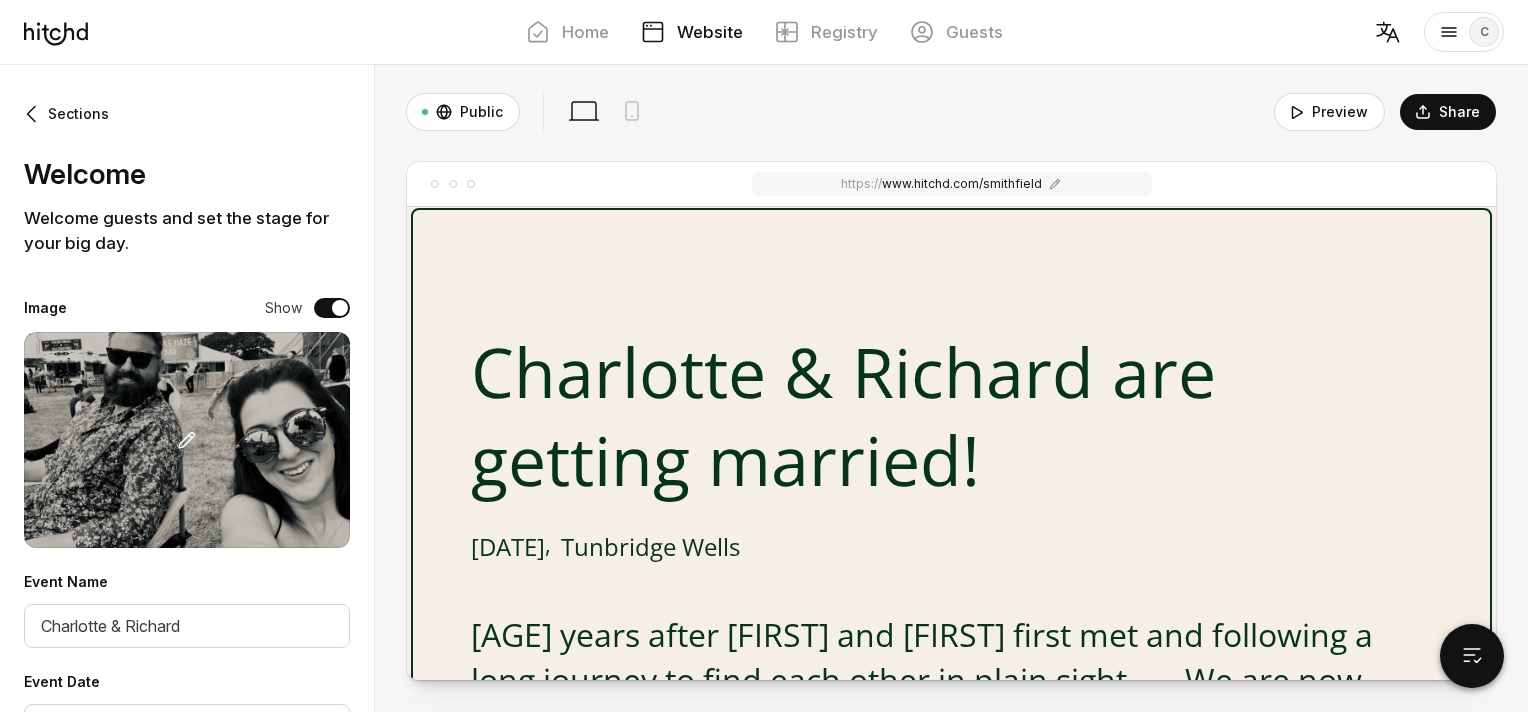 scroll, scrollTop: 0, scrollLeft: 0, axis: both 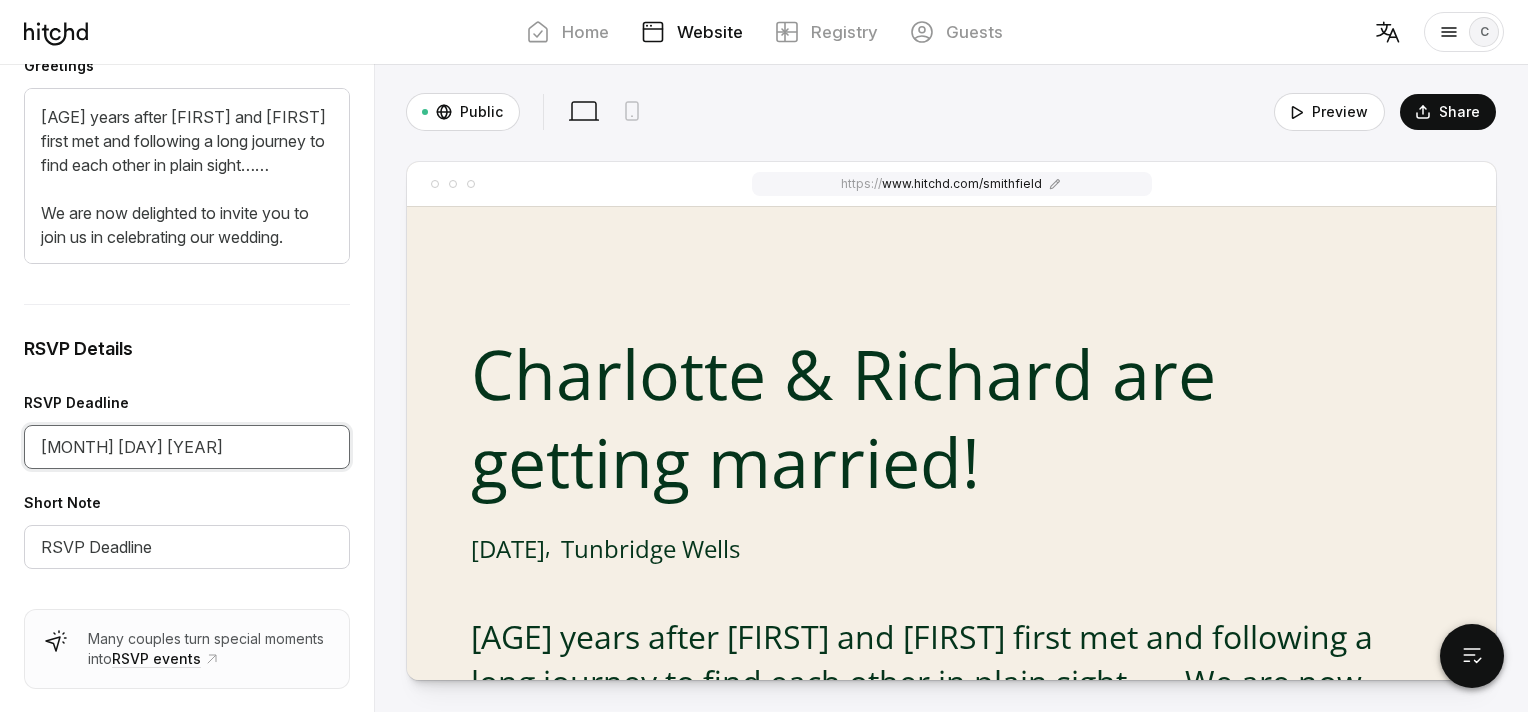 click on "[MONTH] [DAY] [YEAR]" at bounding box center (187, 447) 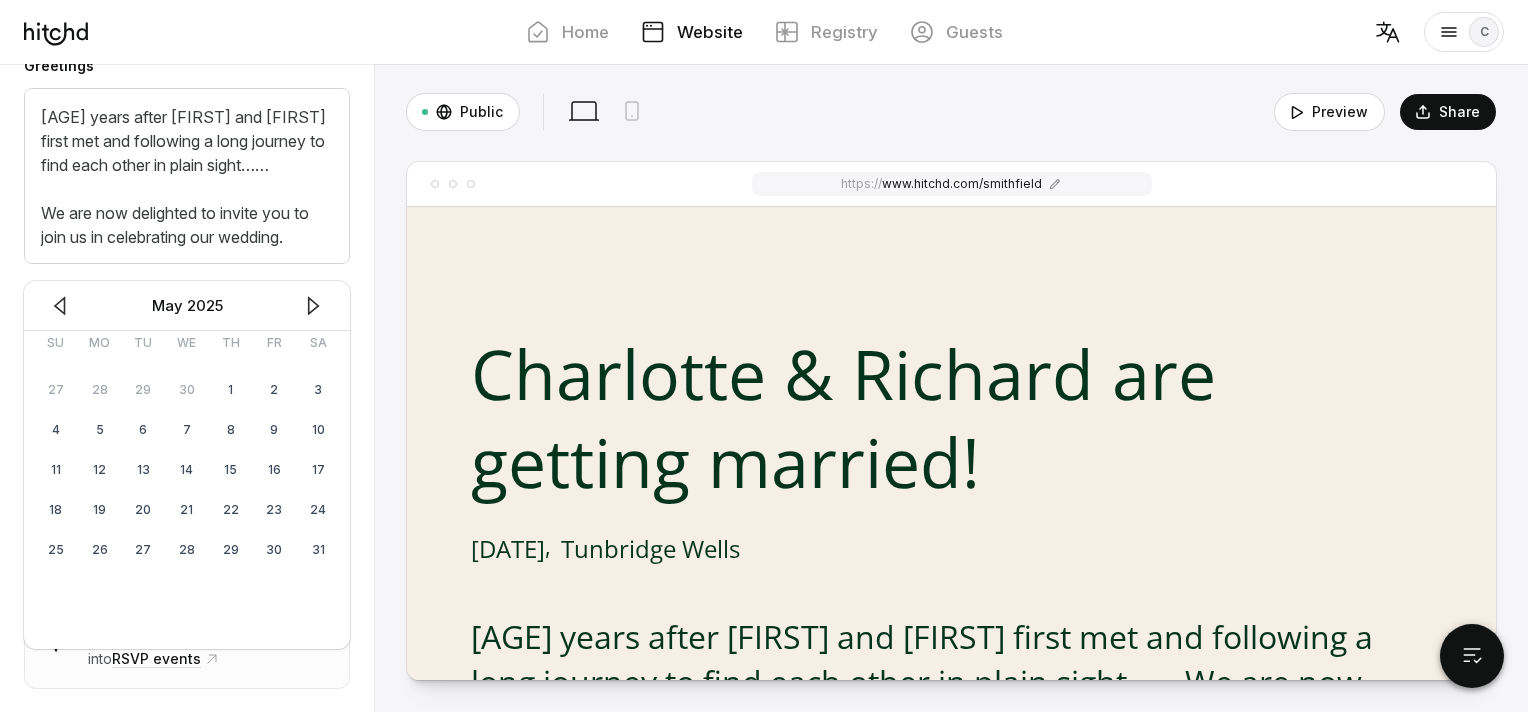 click at bounding box center [313, 306] 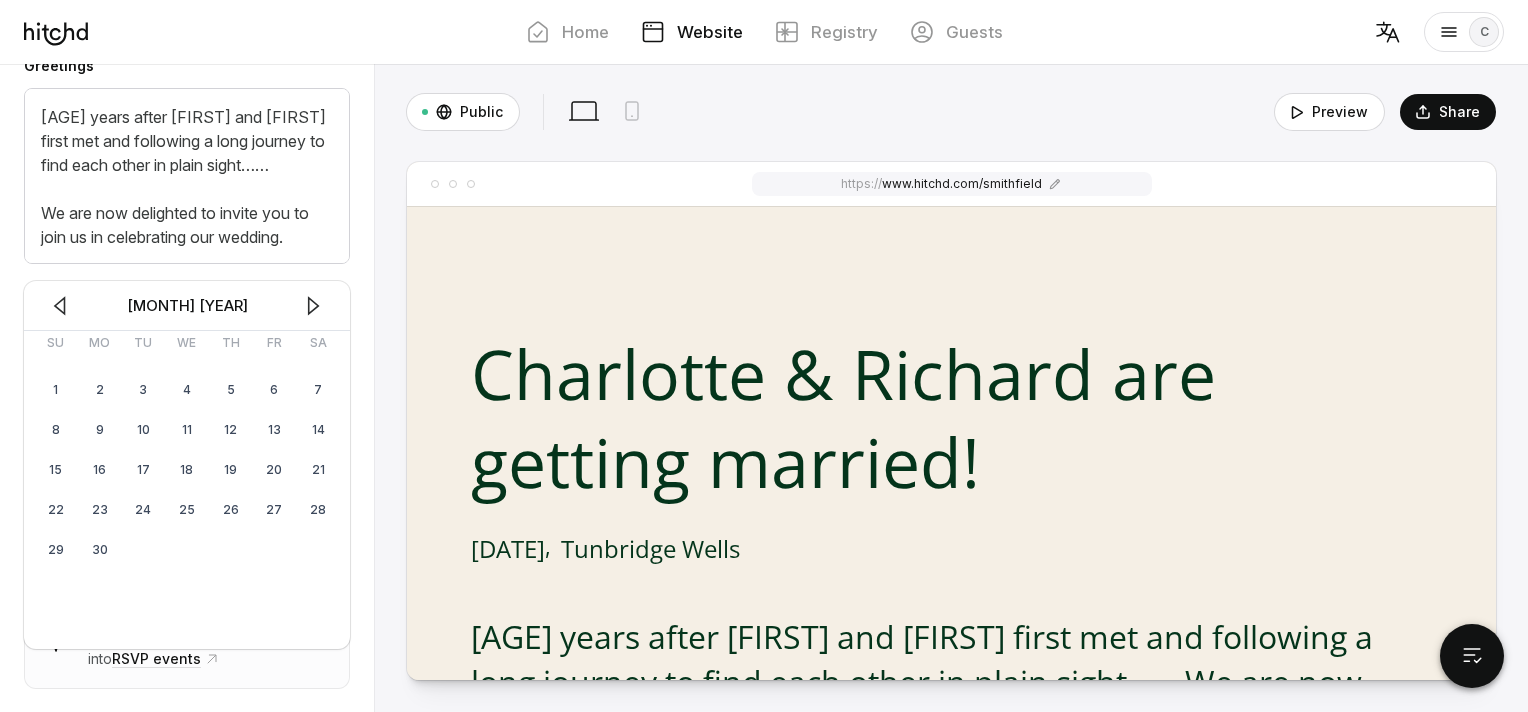 click at bounding box center [313, 306] 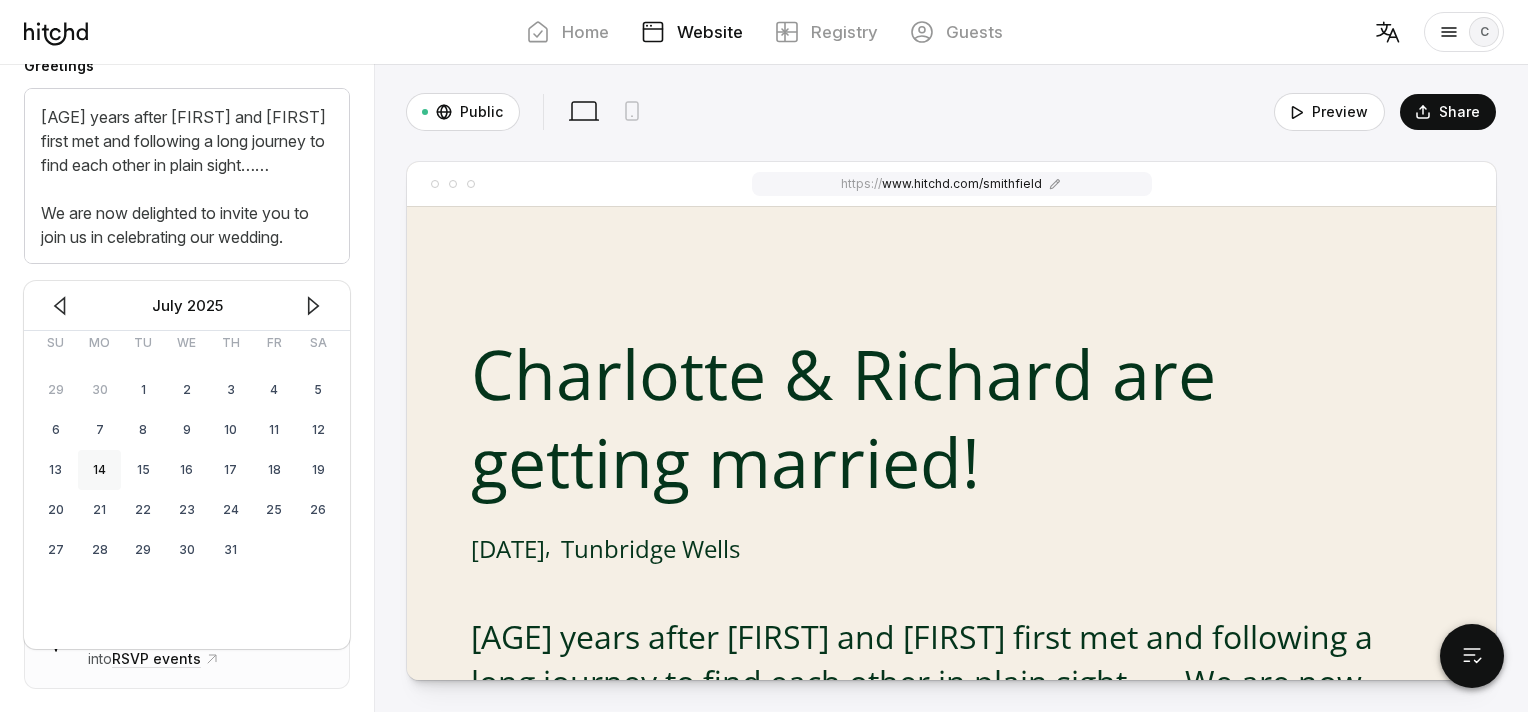 click on "14" at bounding box center [100, 470] 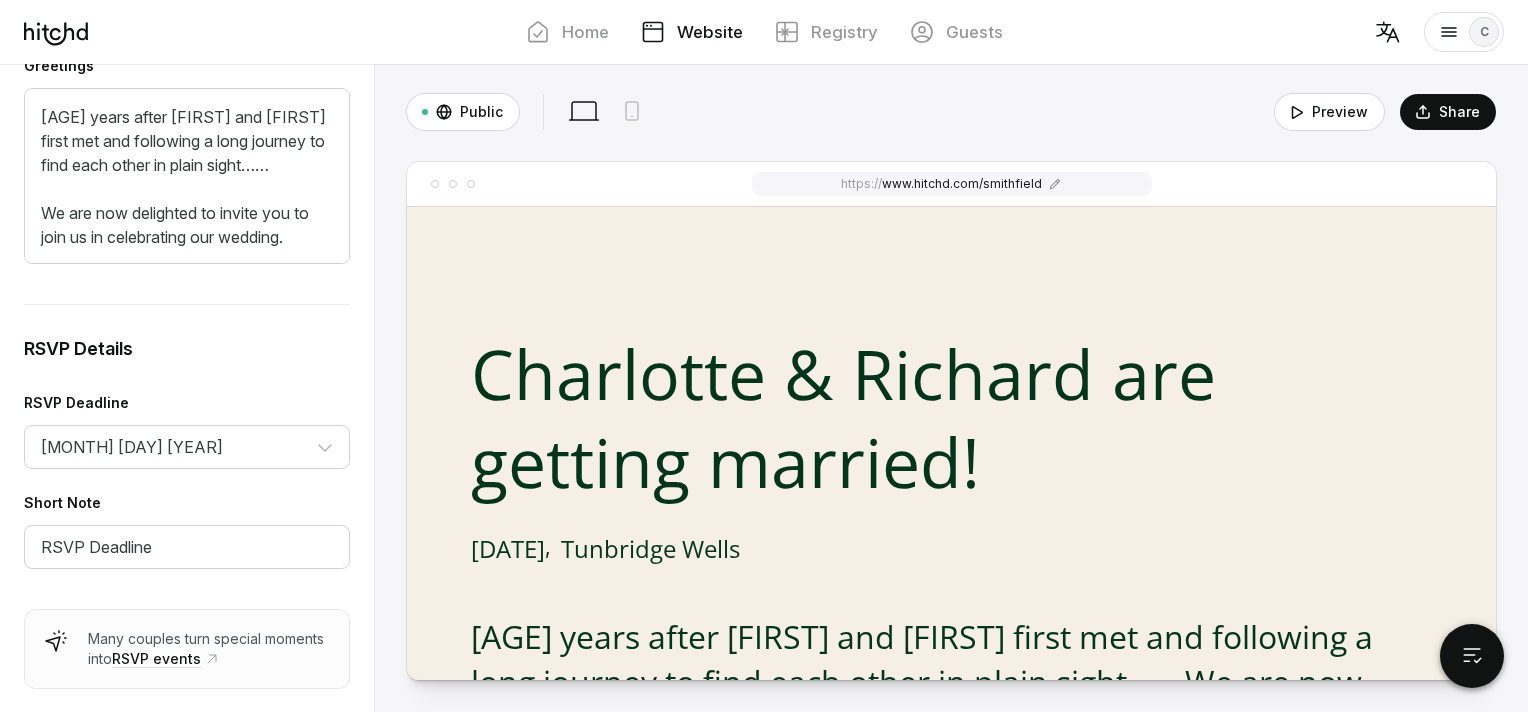 click on "RSVP Details" at bounding box center (187, 349) 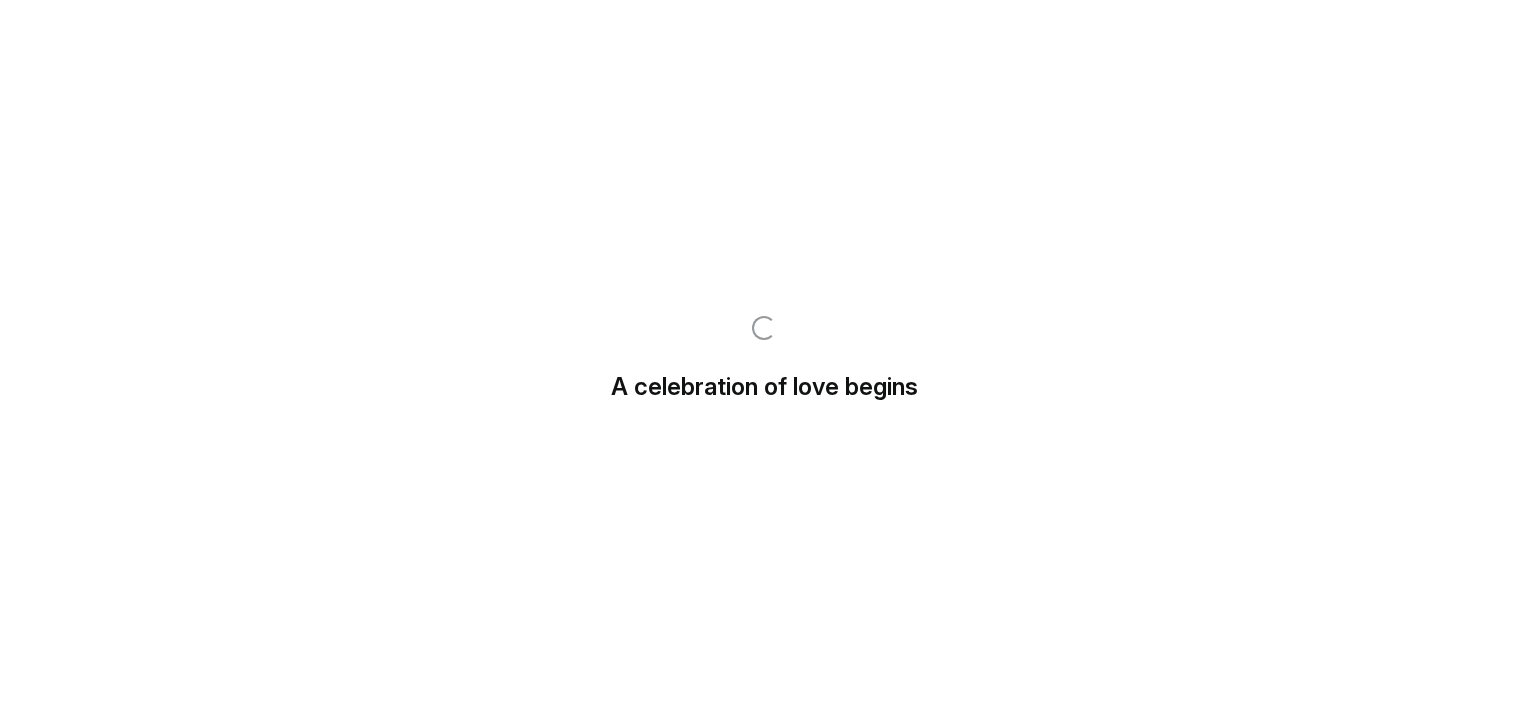 scroll, scrollTop: 0, scrollLeft: 0, axis: both 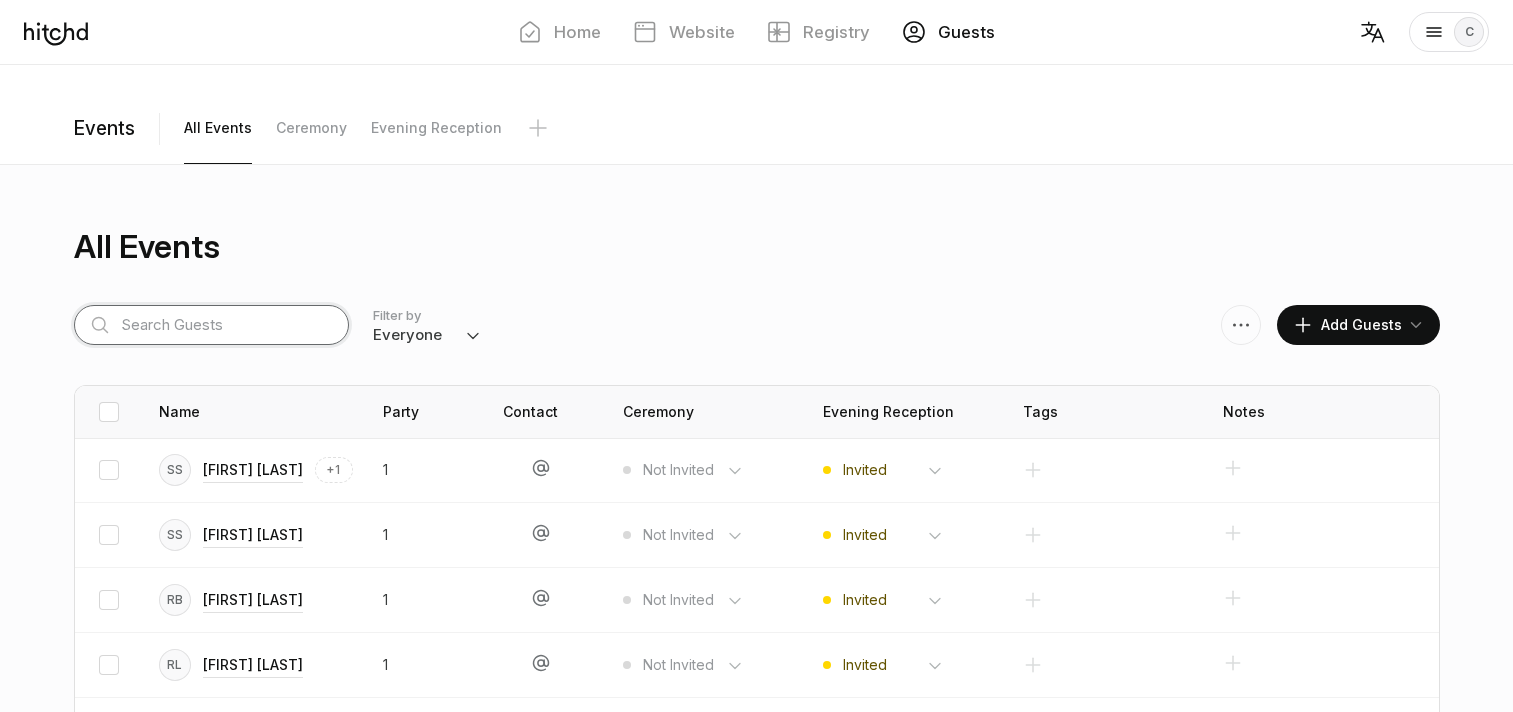 click at bounding box center [211, 325] 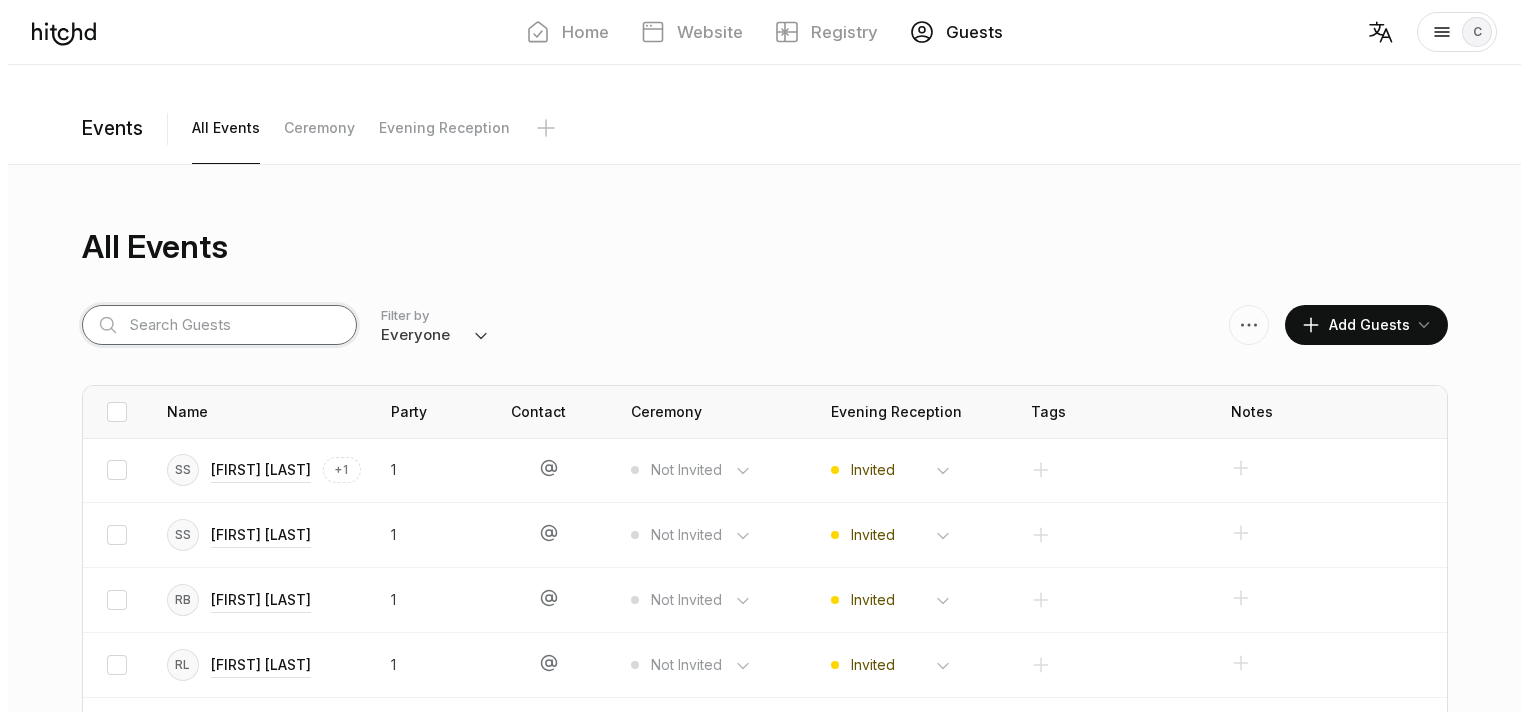 scroll, scrollTop: 0, scrollLeft: 0, axis: both 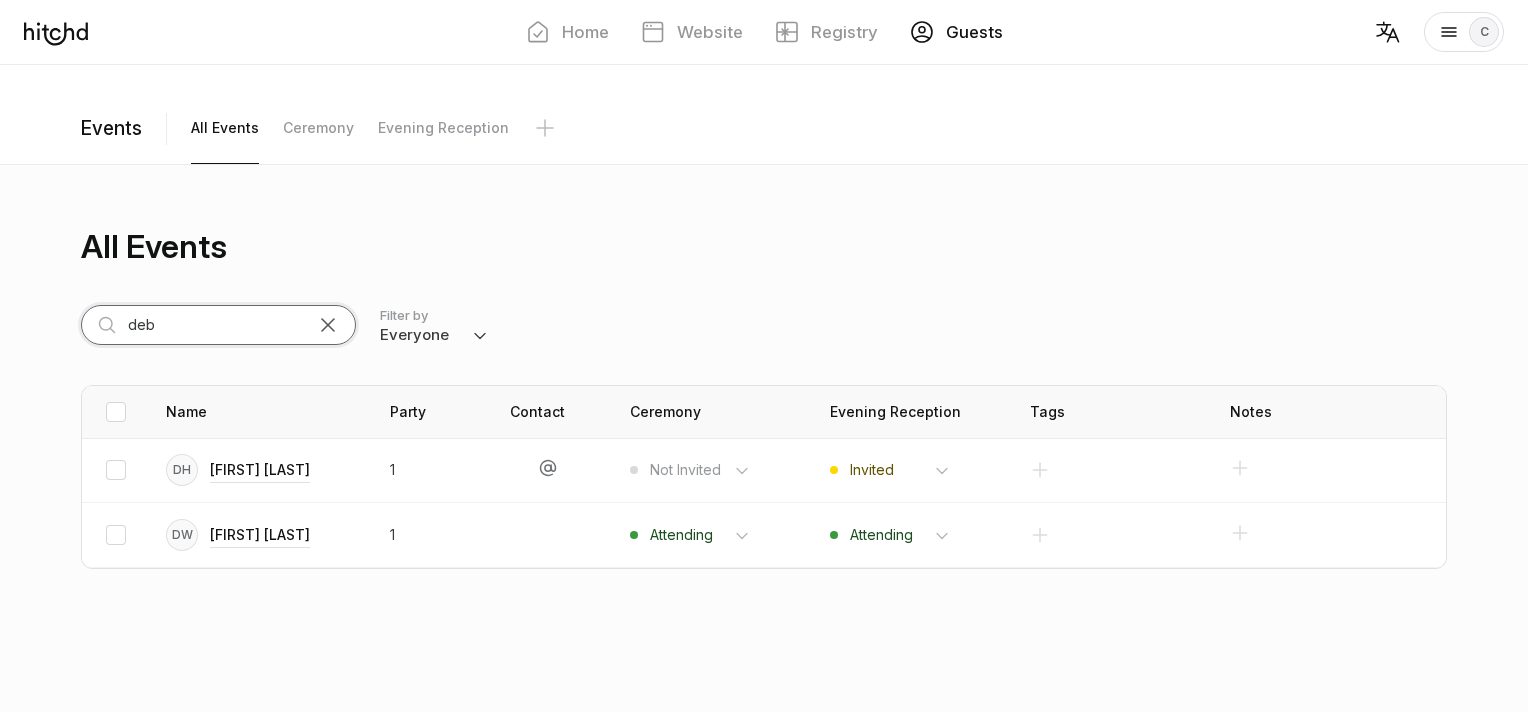 type on "deb" 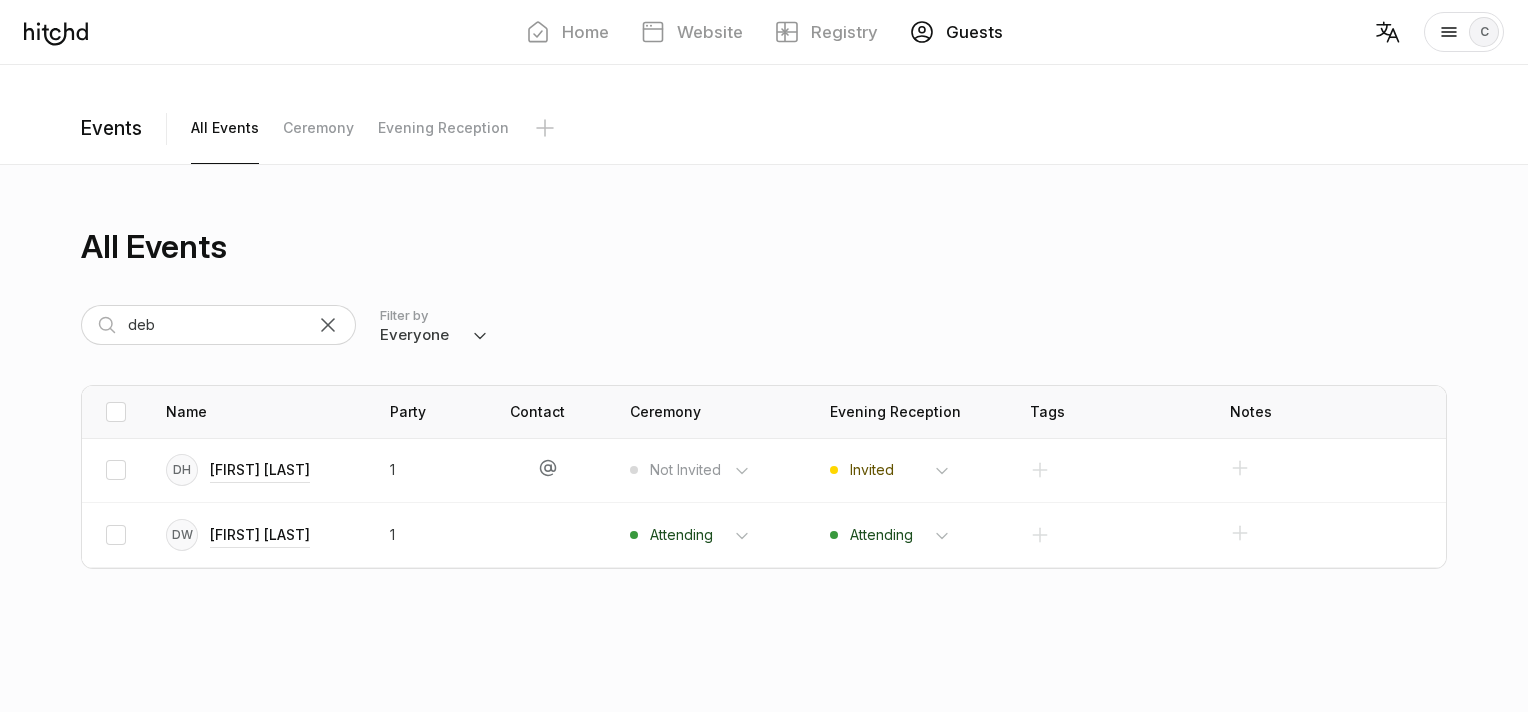 drag, startPoint x: 865, startPoint y: 607, endPoint x: 842, endPoint y: 592, distance: 27.45906 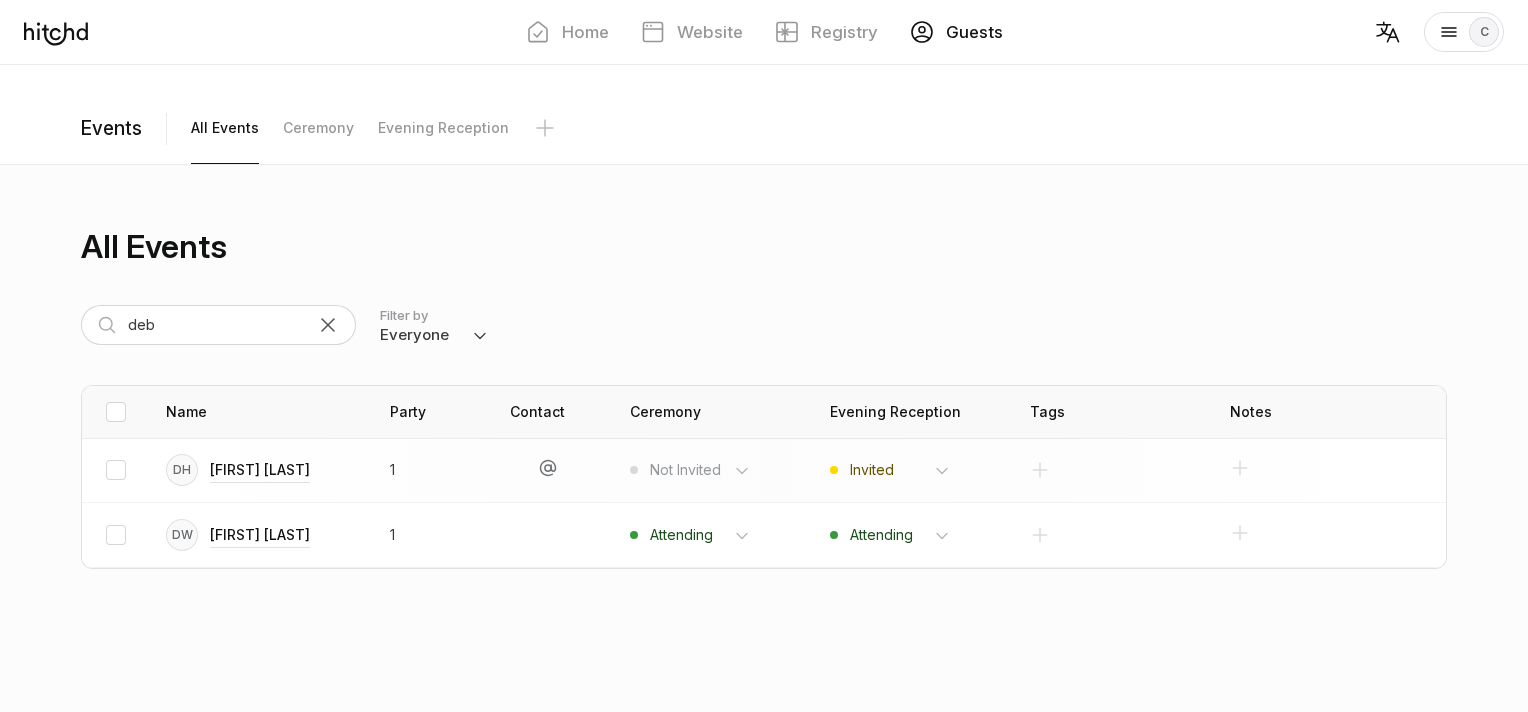 click on "Invited
Attending
Declined
Not Invited" at bounding box center (700, 470) 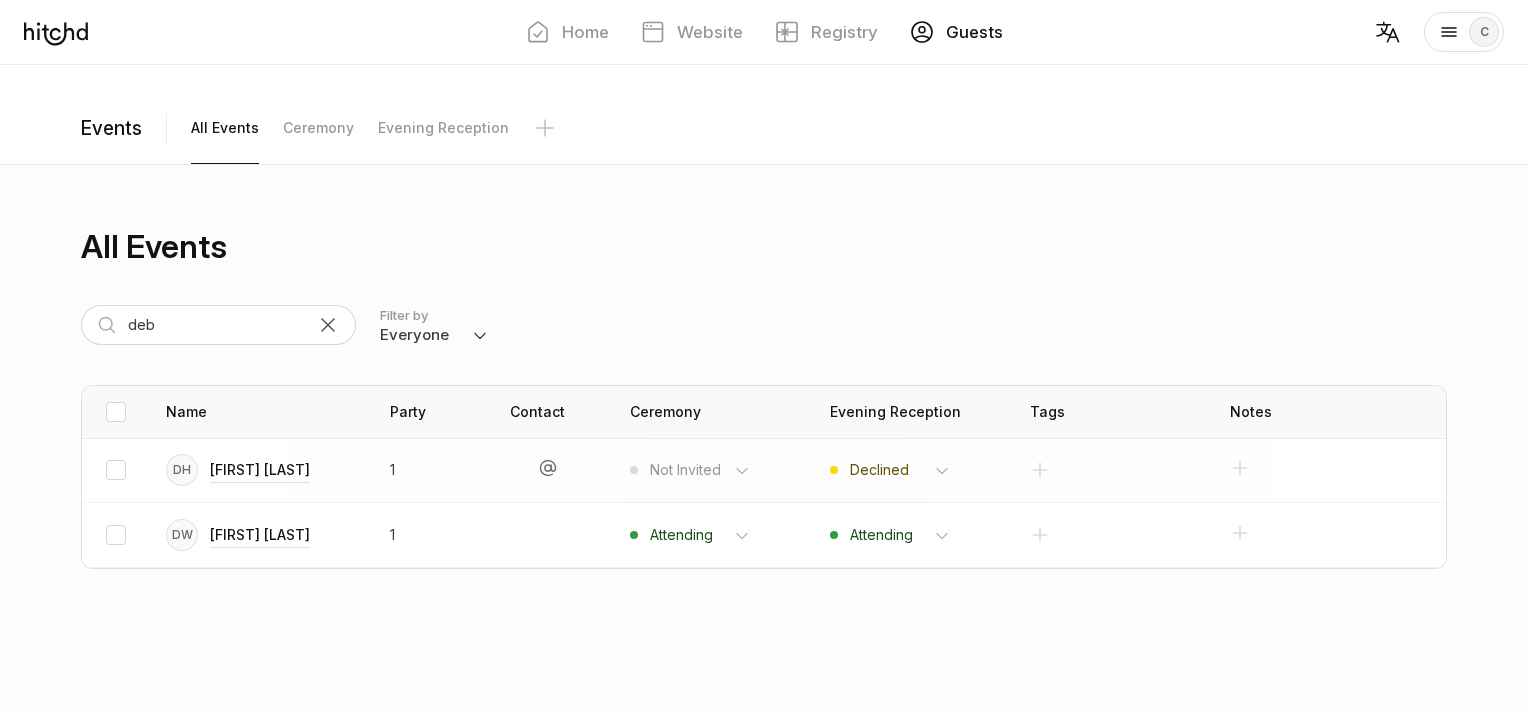 click on "Invited
Attending
Declined
Not Invited" at bounding box center (700, 470) 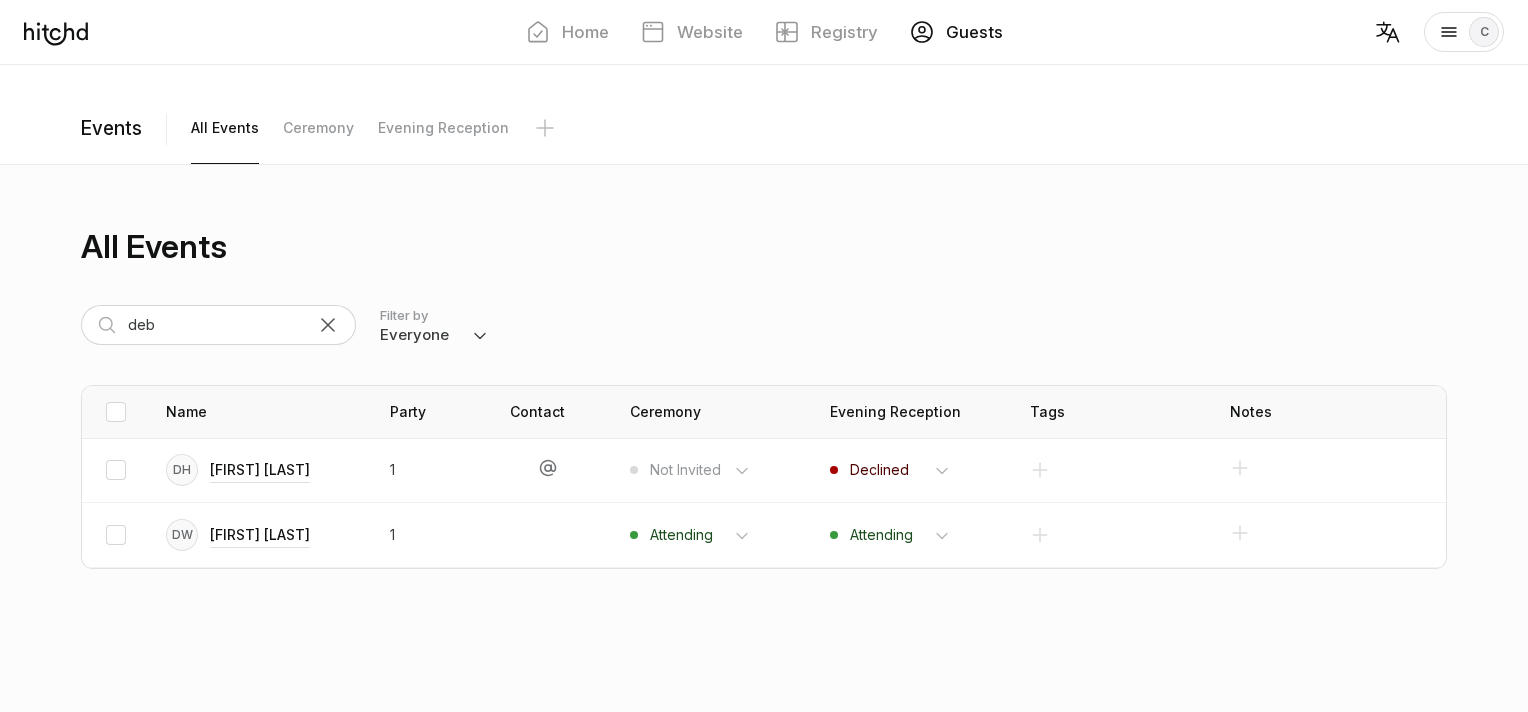 click on "Home
Website
Registry
Guests
C" at bounding box center [764, 356] 